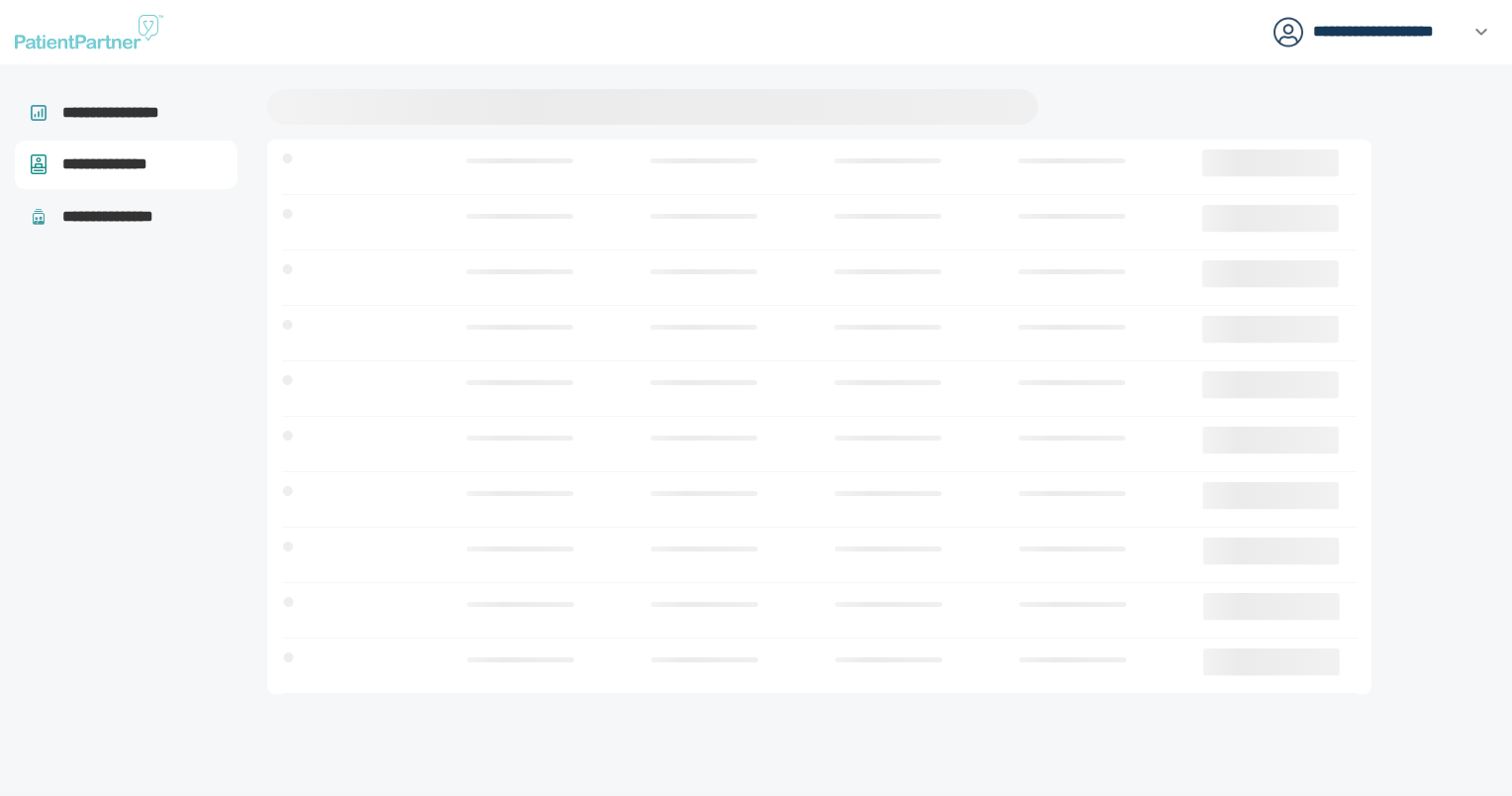 scroll, scrollTop: 0, scrollLeft: 0, axis: both 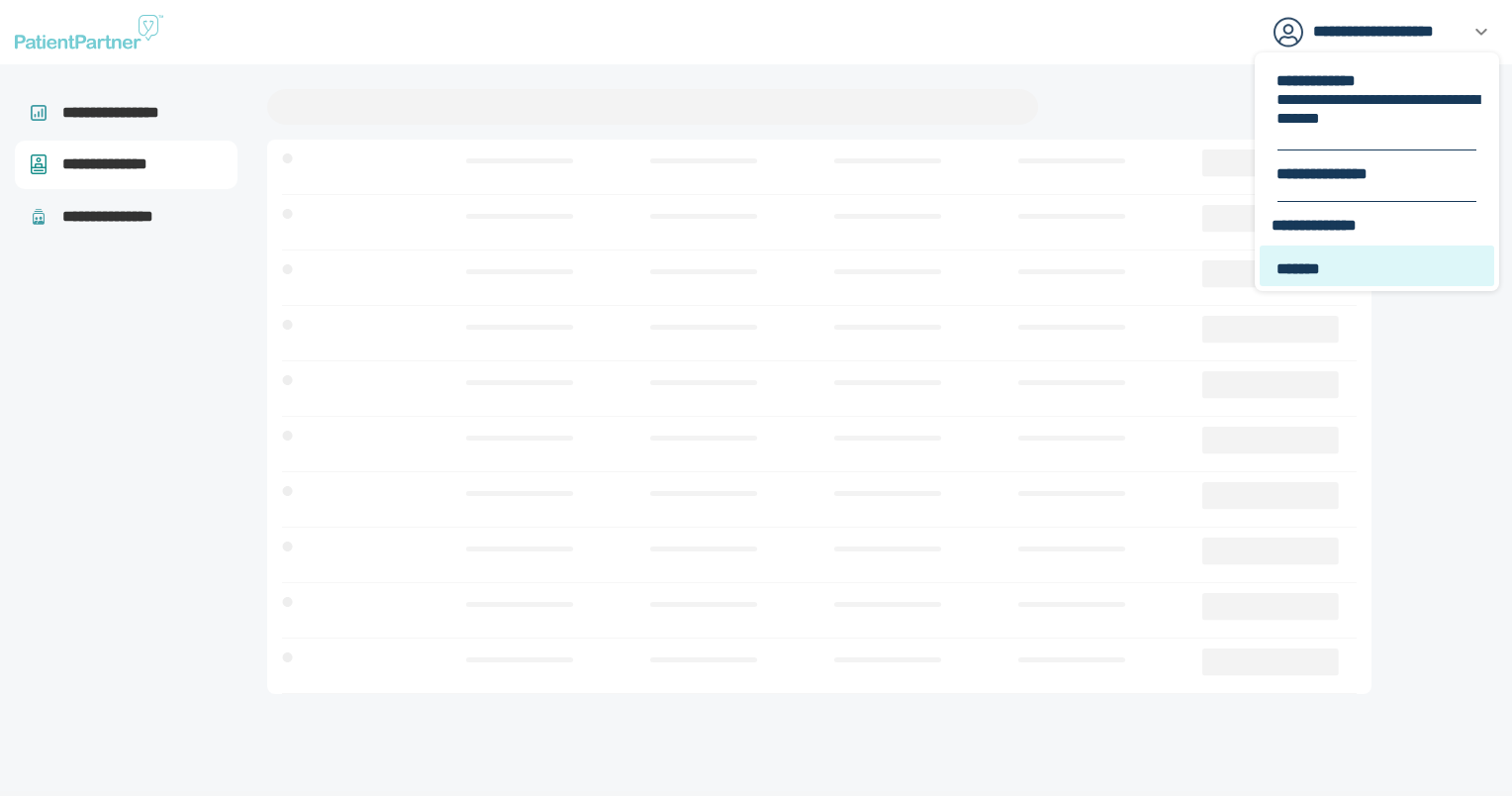 click on "*******" at bounding box center [1378, 265] 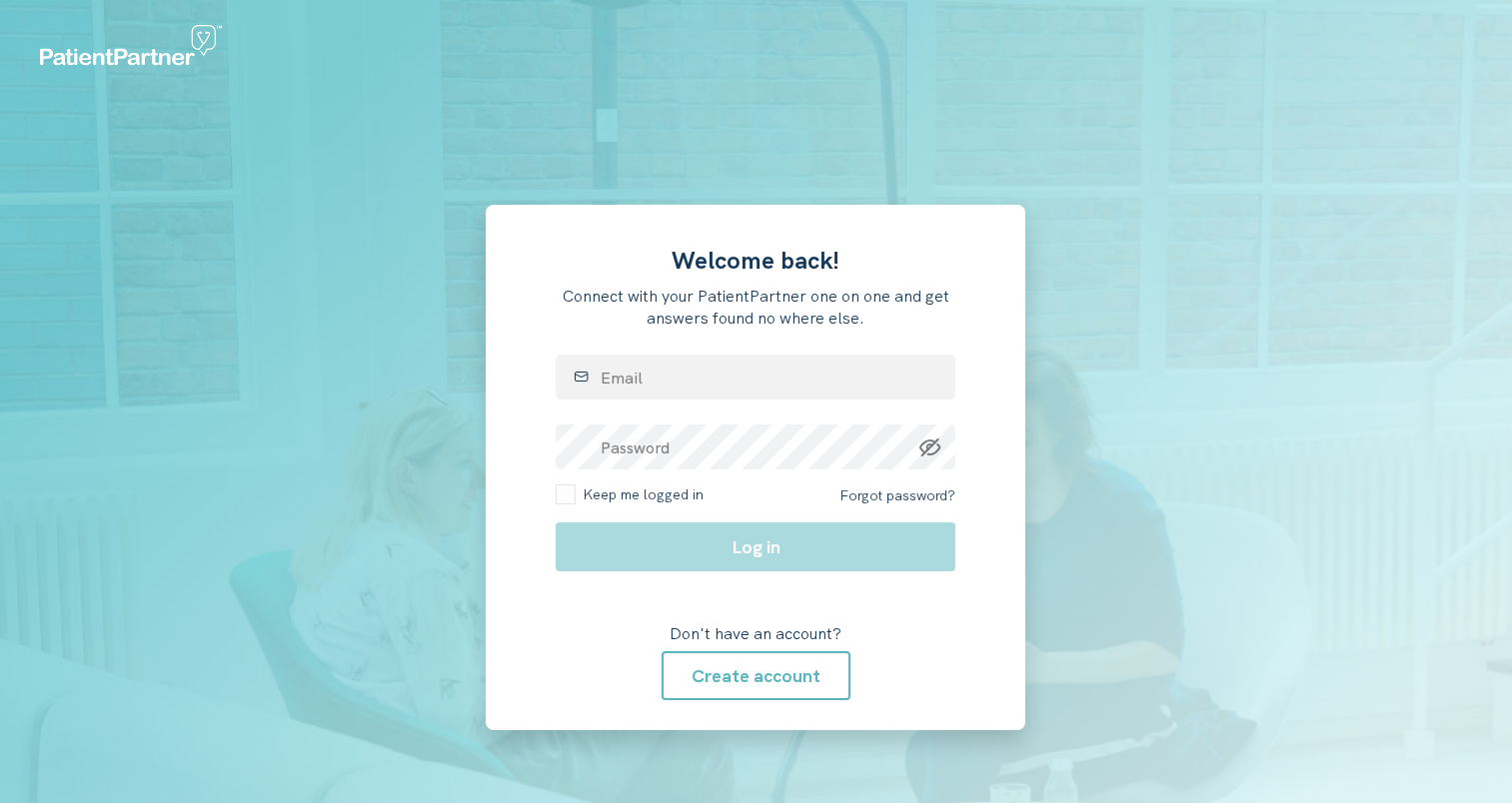 scroll, scrollTop: 0, scrollLeft: 0, axis: both 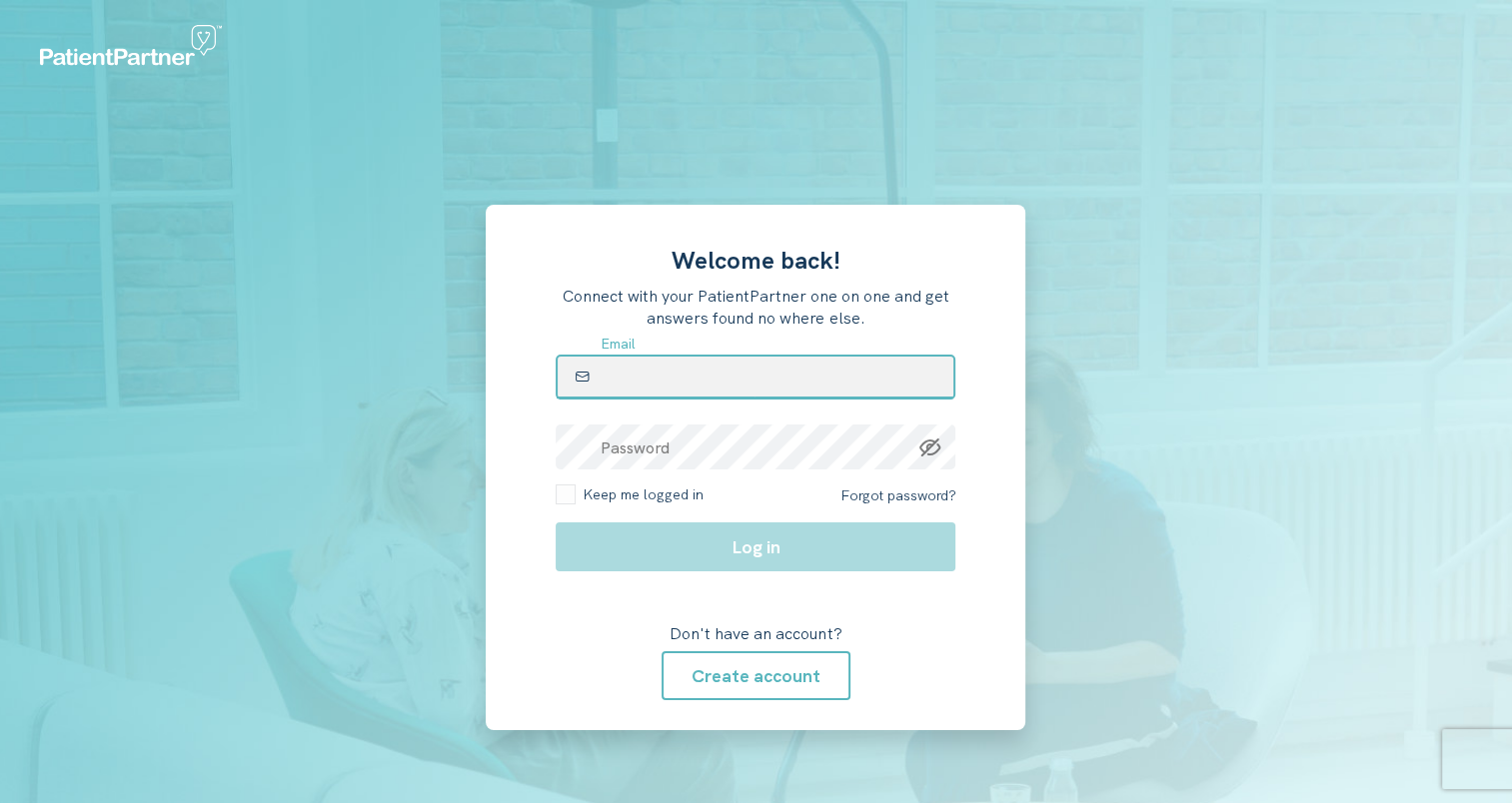 click at bounding box center (756, 377) 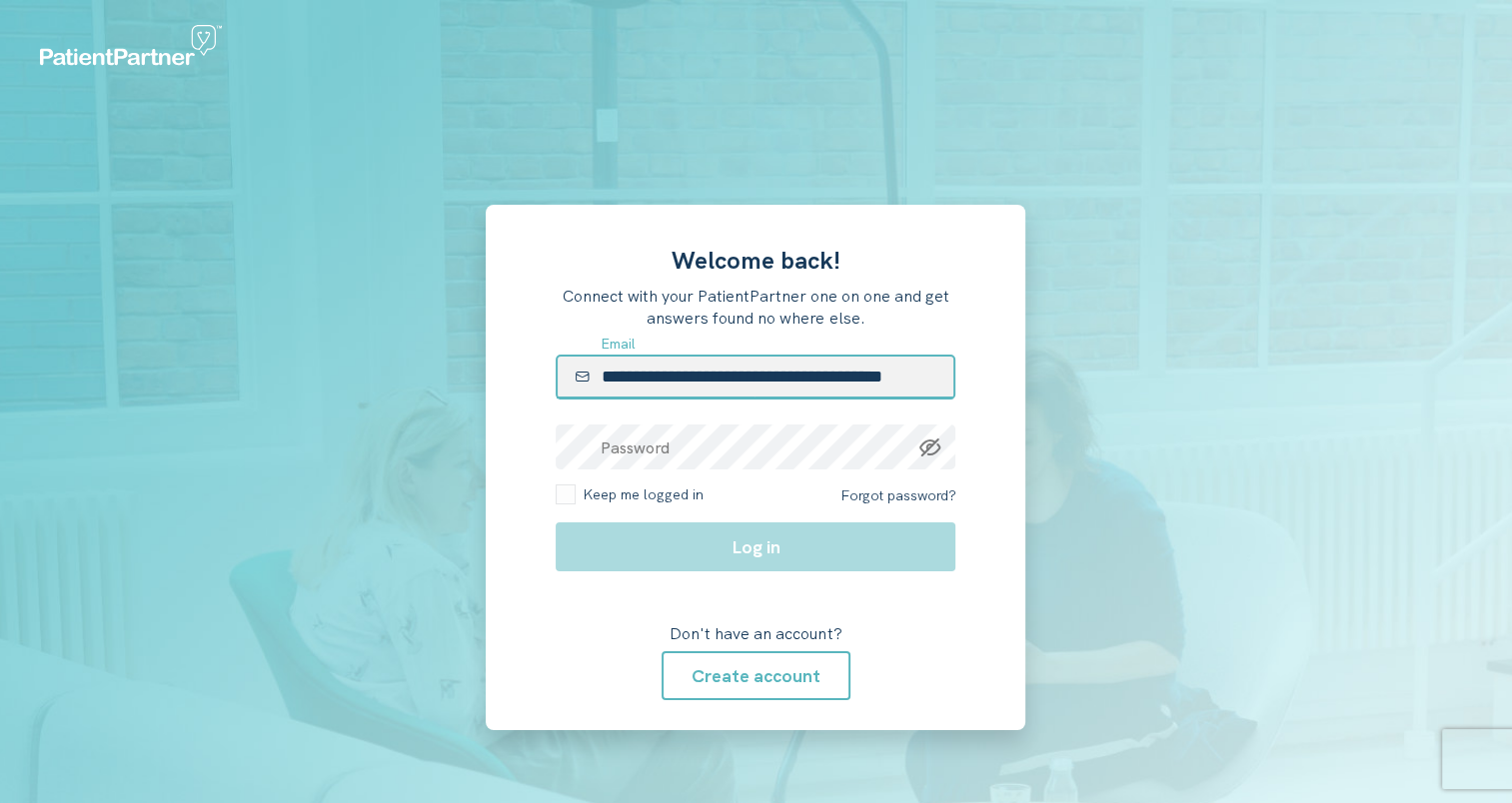 type on "**********" 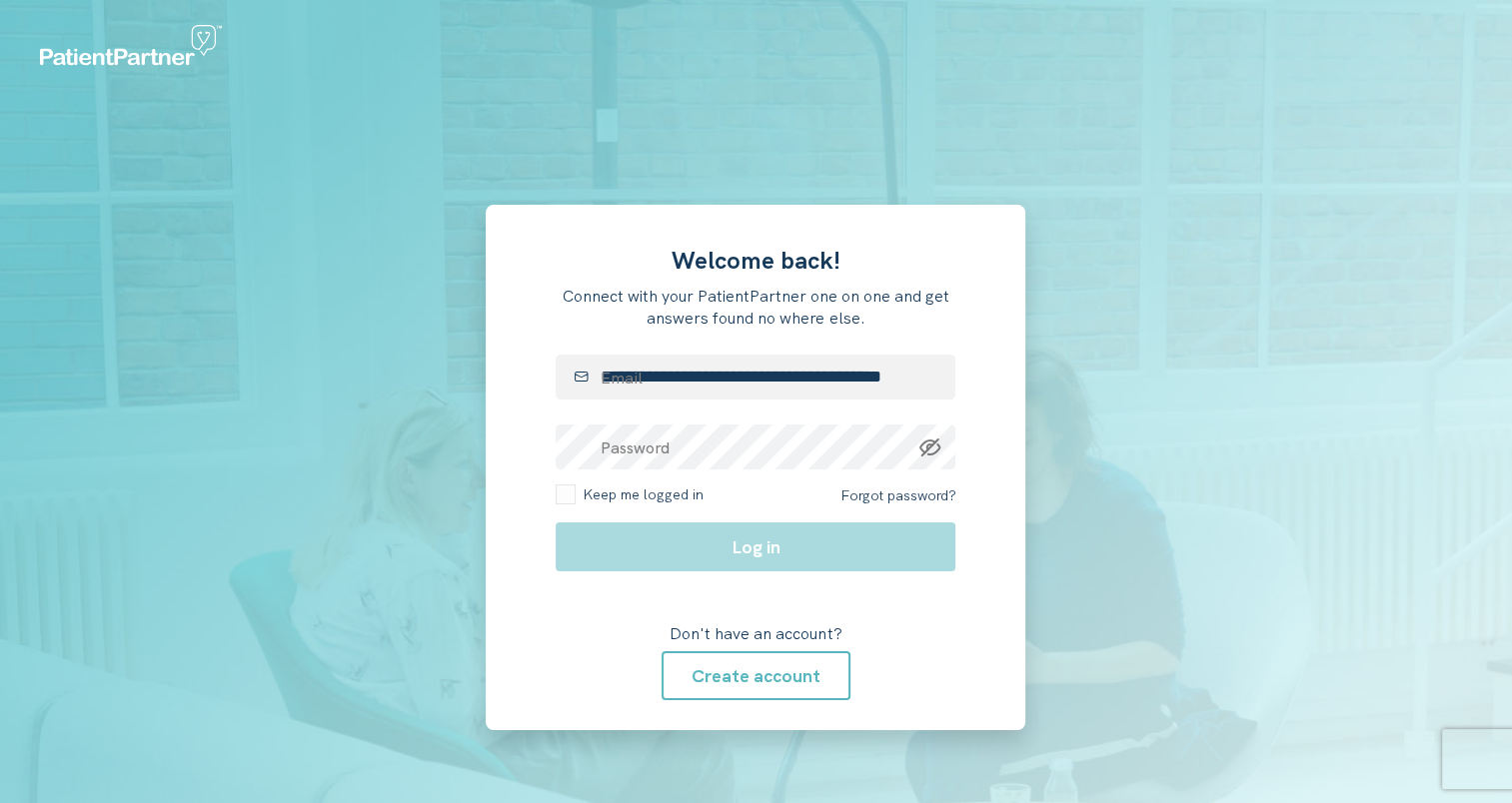 drag, startPoint x: 464, startPoint y: 418, endPoint x: 587, endPoint y: 421, distance: 123.03658 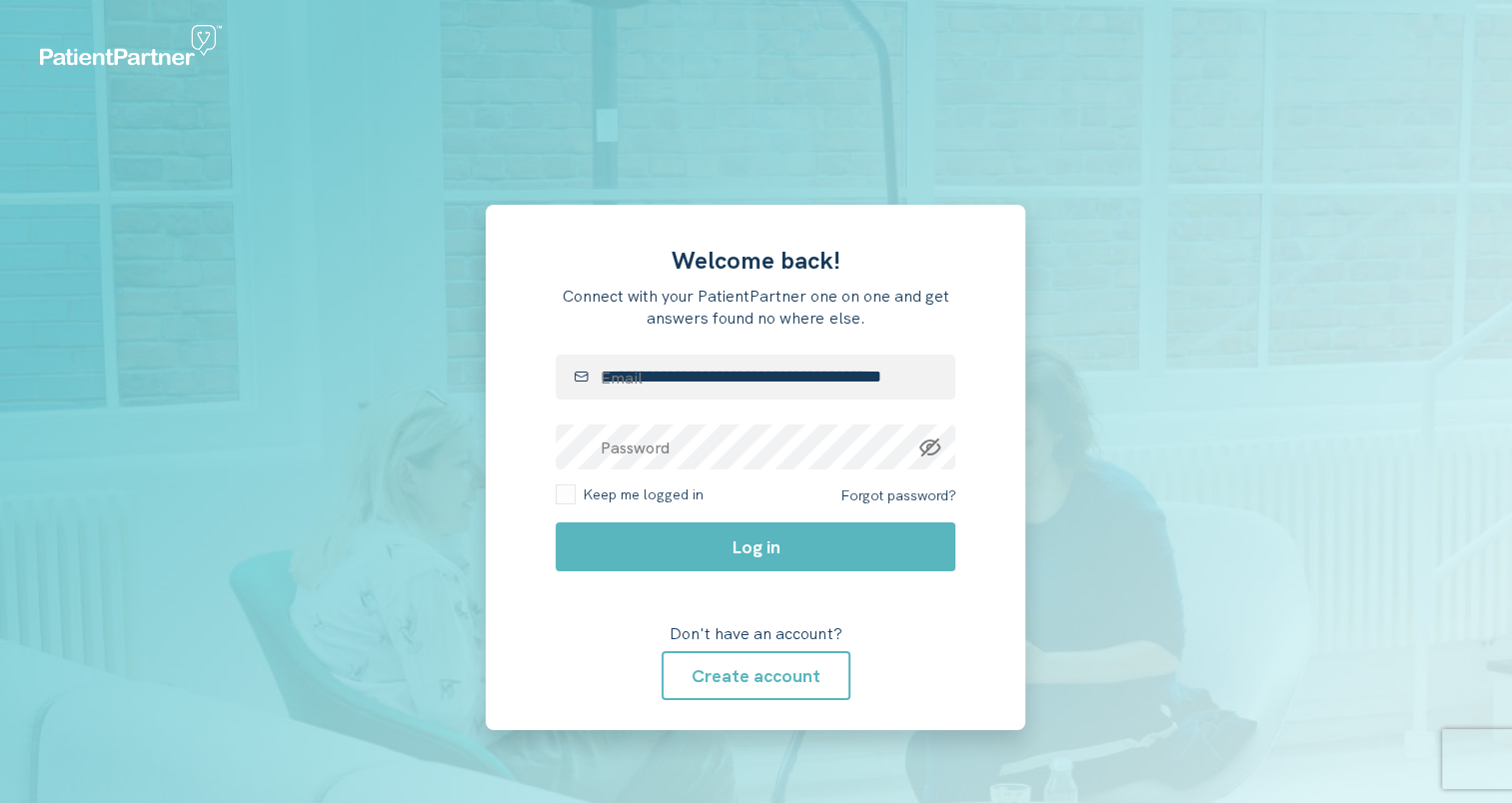 drag, startPoint x: 782, startPoint y: 552, endPoint x: 779, endPoint y: 499, distance: 53.08484 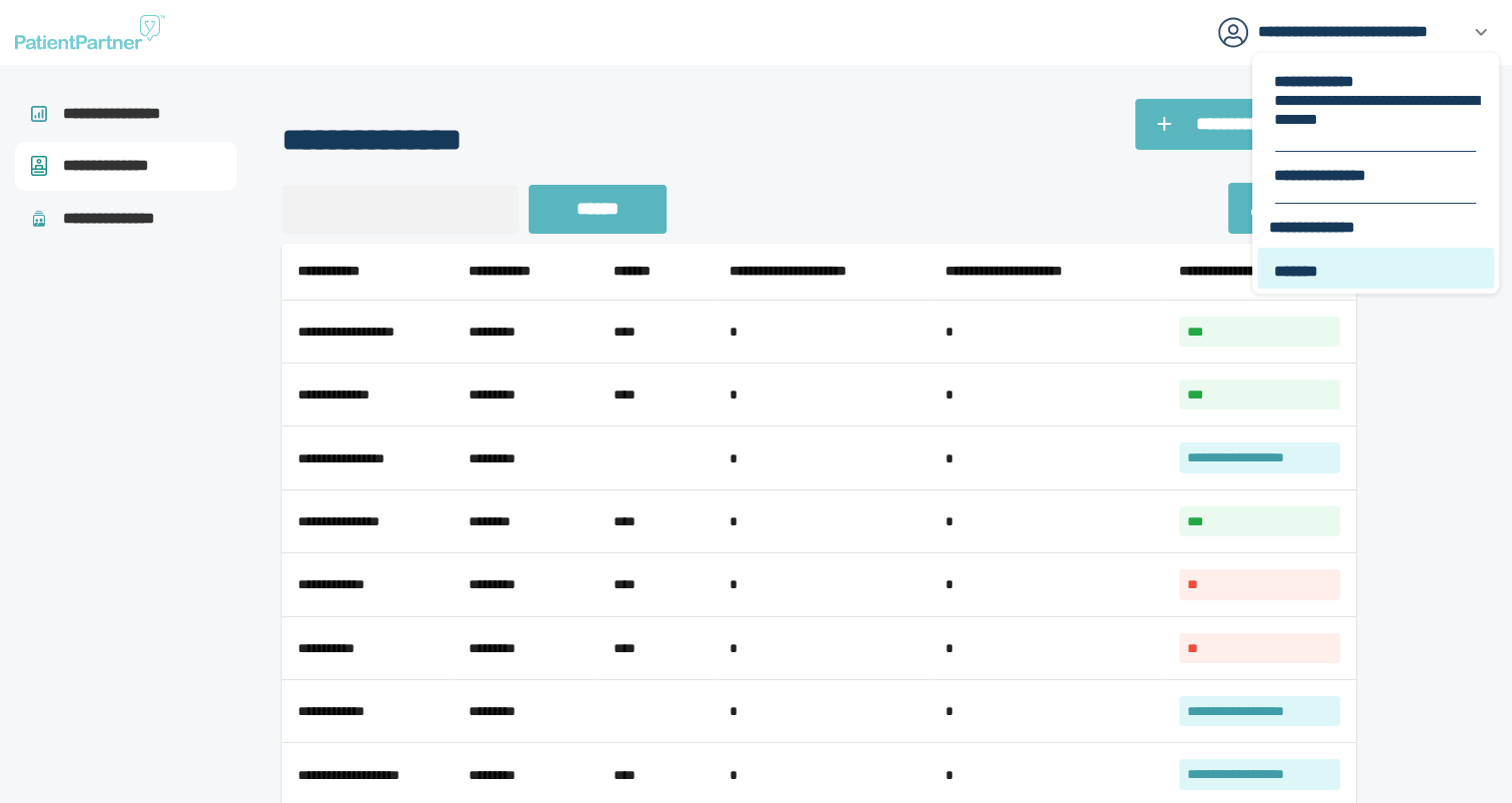 click on "*******" at bounding box center (1377, 271) 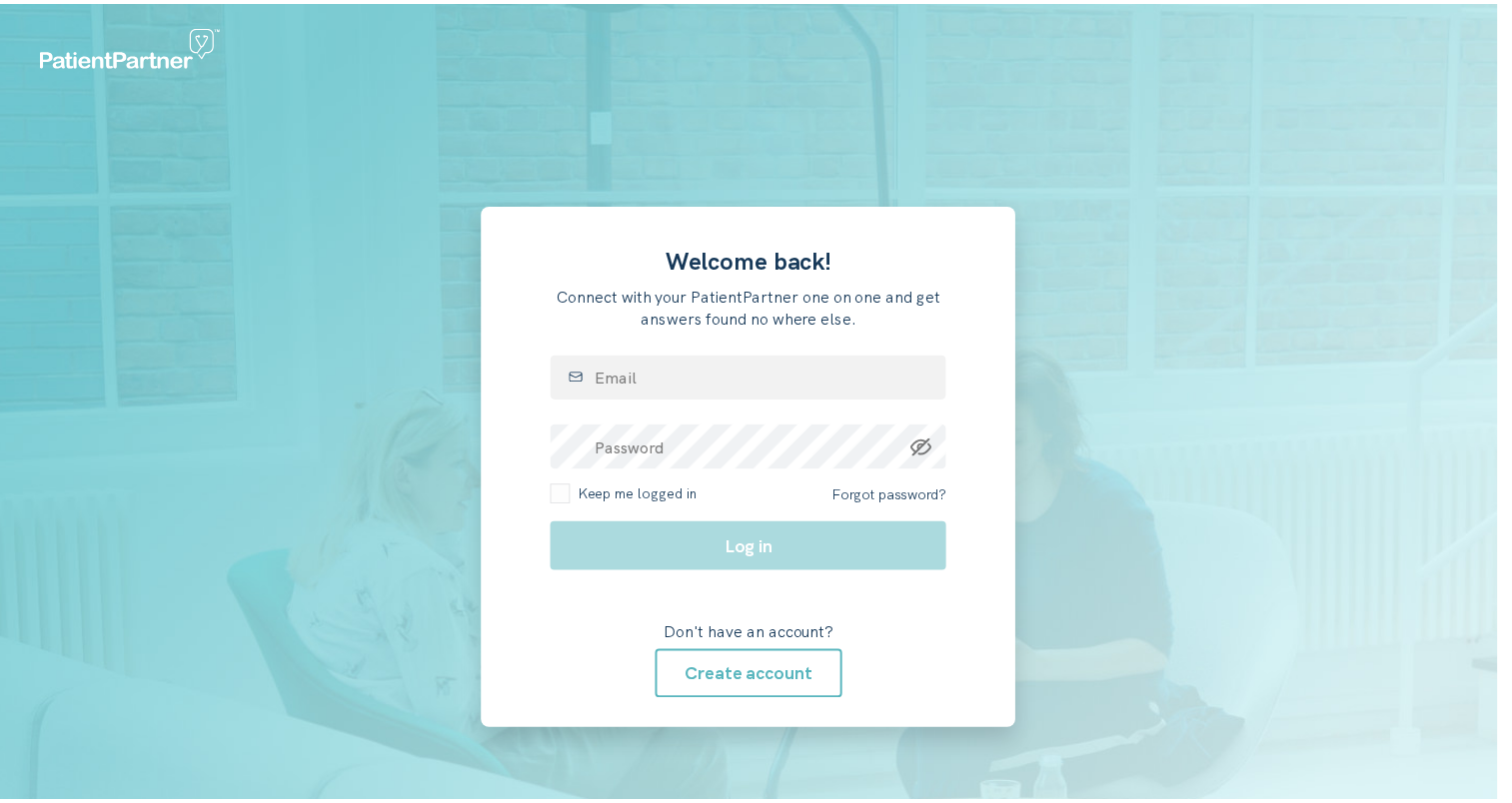 scroll, scrollTop: 0, scrollLeft: 0, axis: both 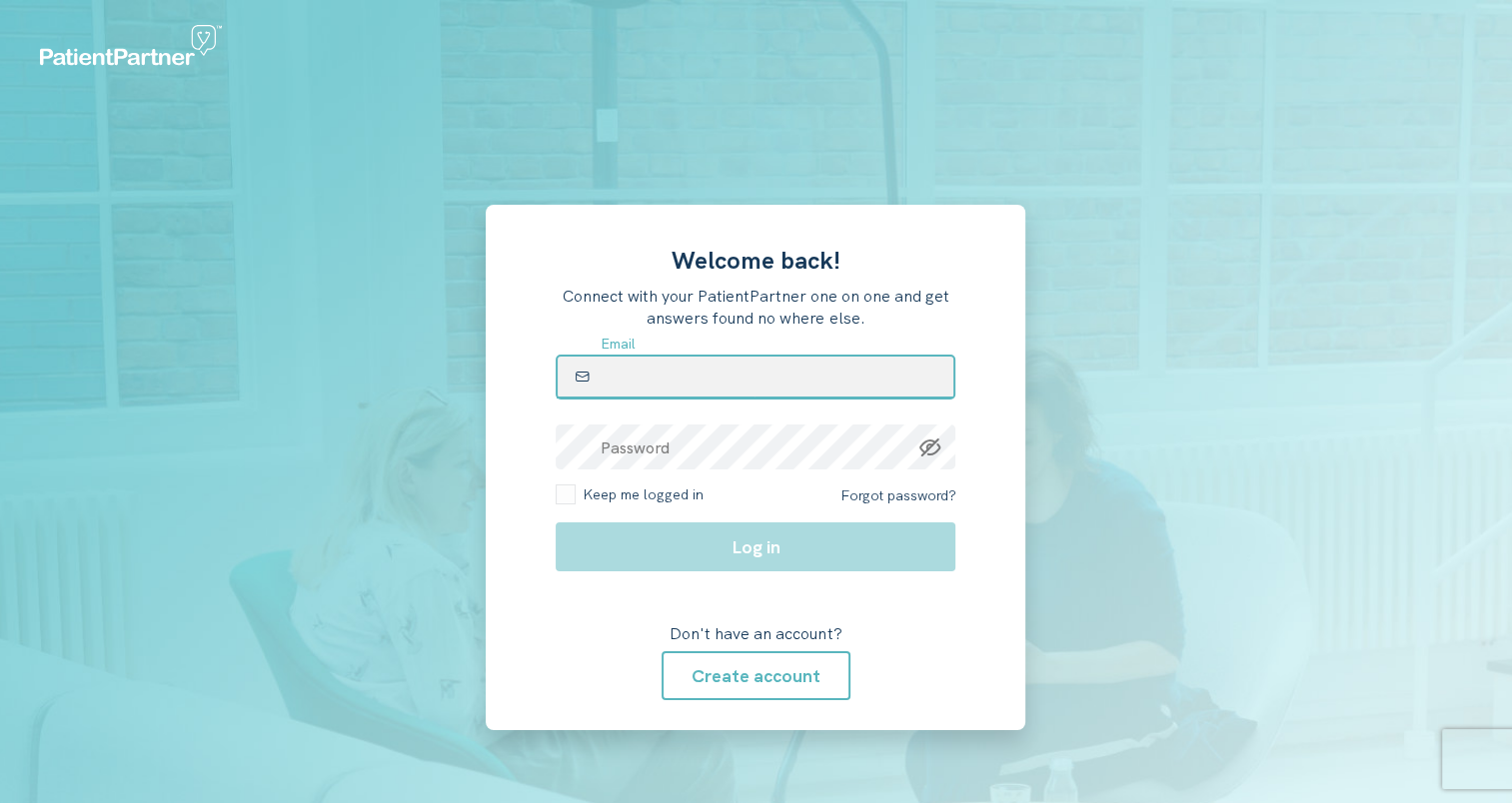 click at bounding box center [756, 377] 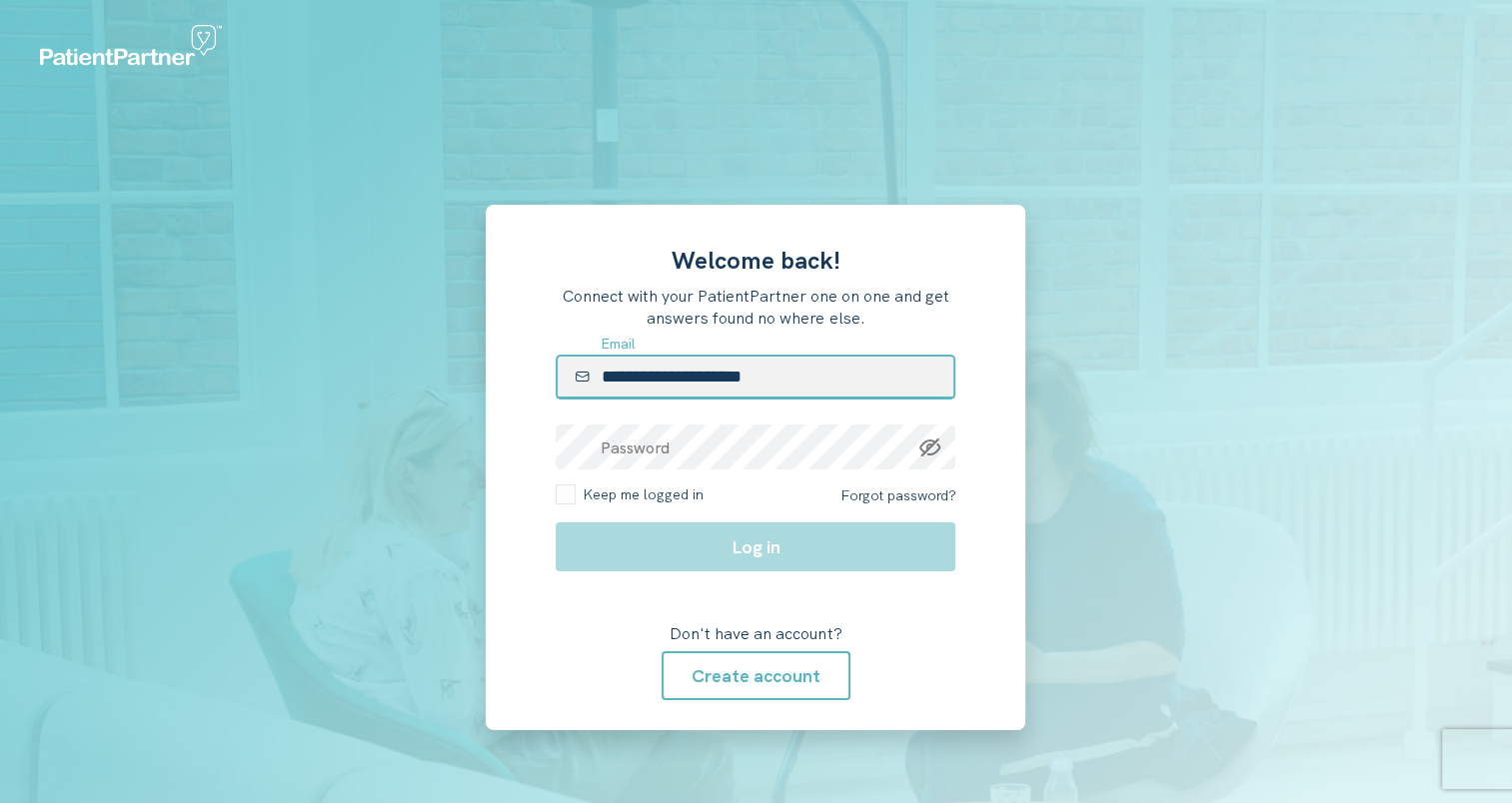 type on "**********" 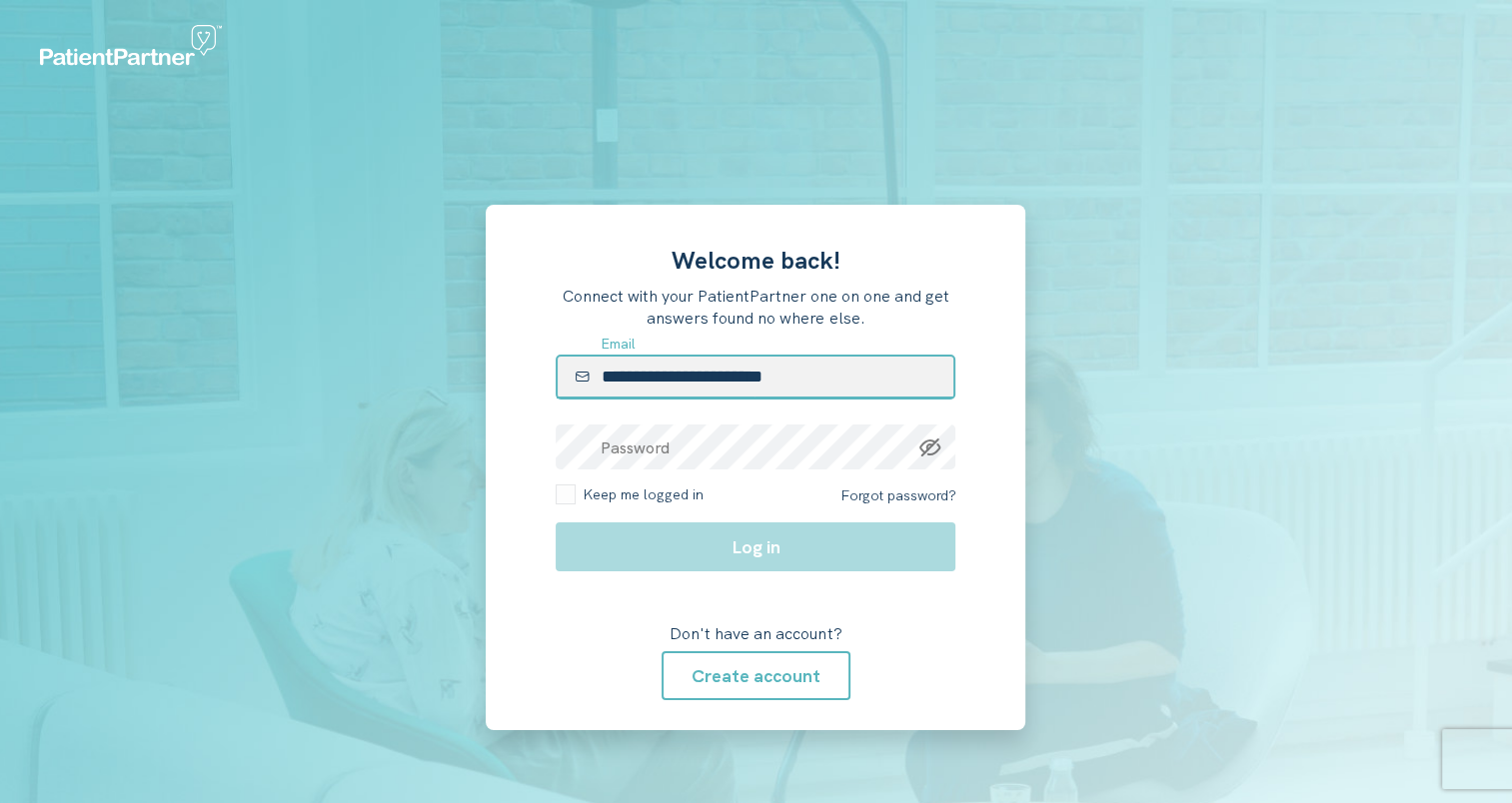 drag, startPoint x: 846, startPoint y: 382, endPoint x: 476, endPoint y: 355, distance: 370.98383 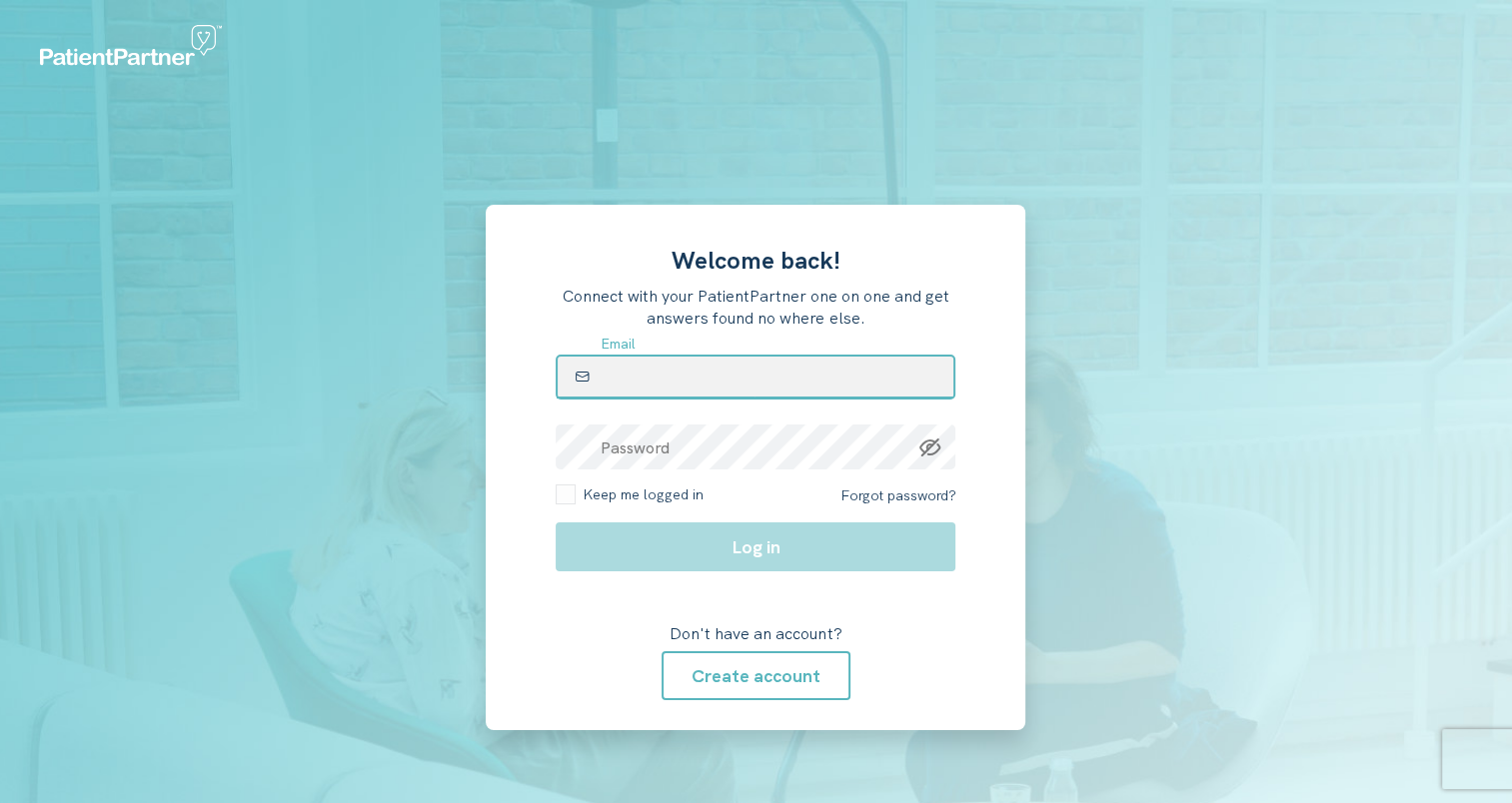 click at bounding box center (756, 377) 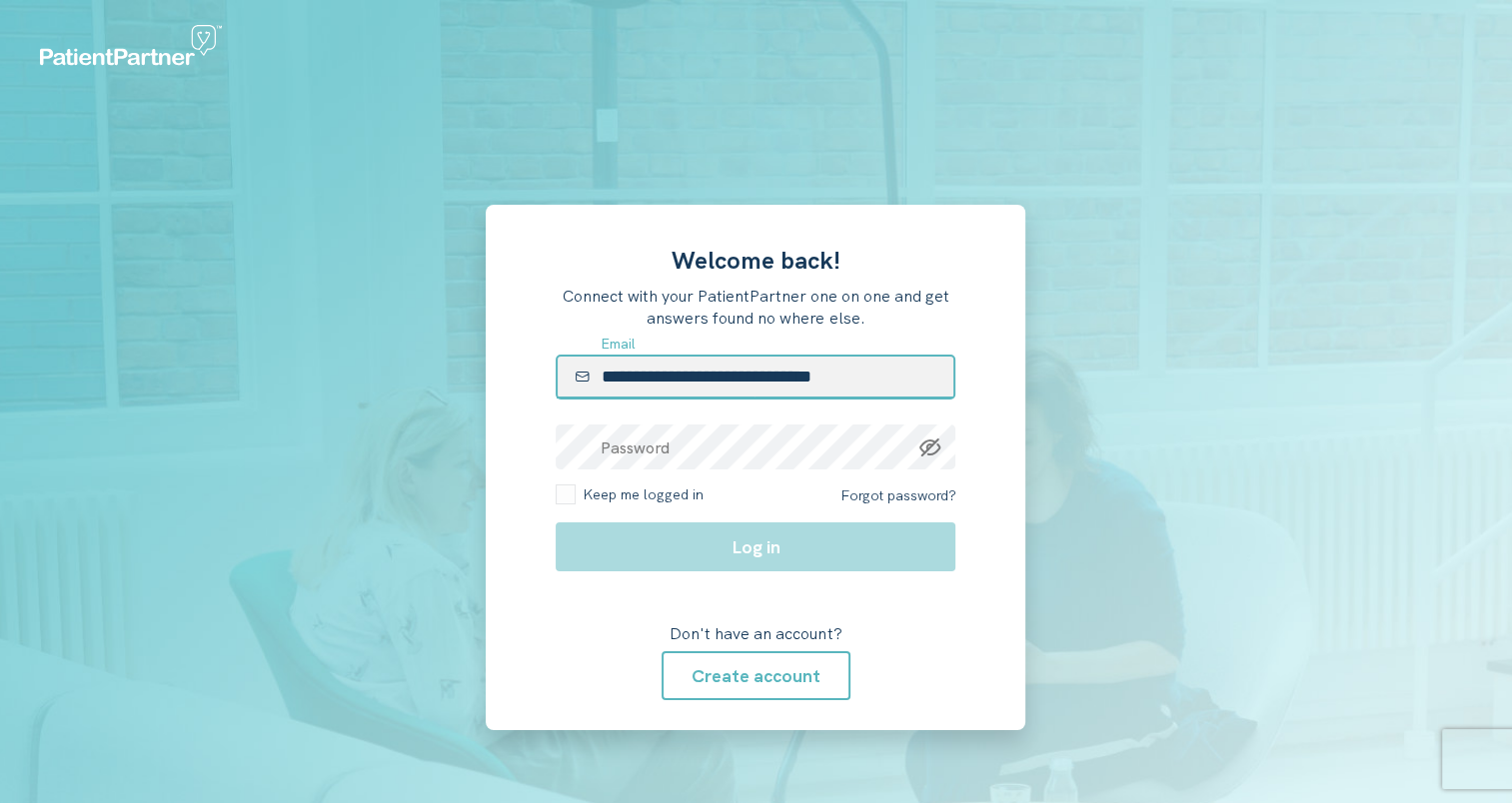 type on "**********" 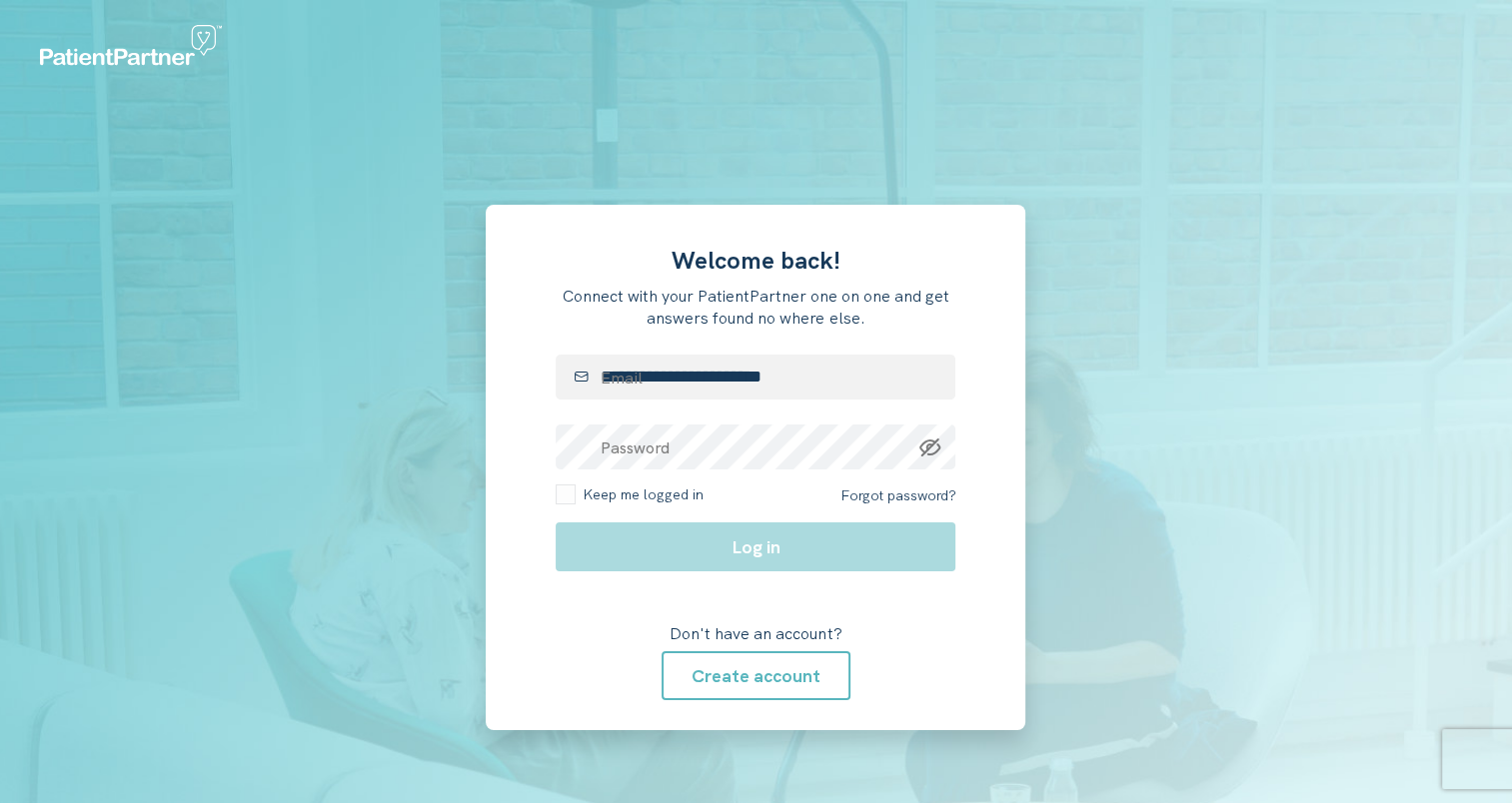 click on "**********" at bounding box center [756, 467] 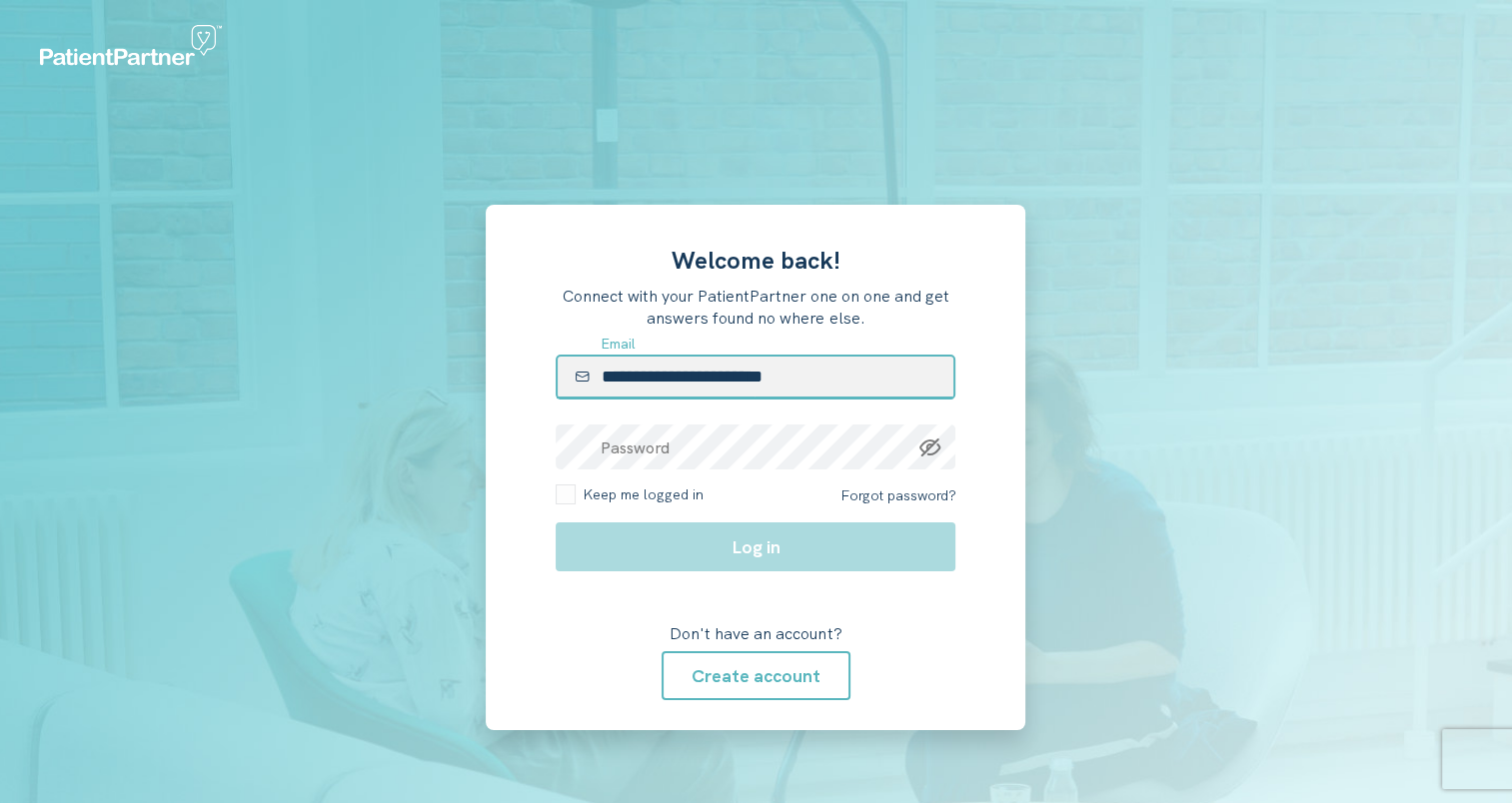 click on "**********" at bounding box center [756, 377] 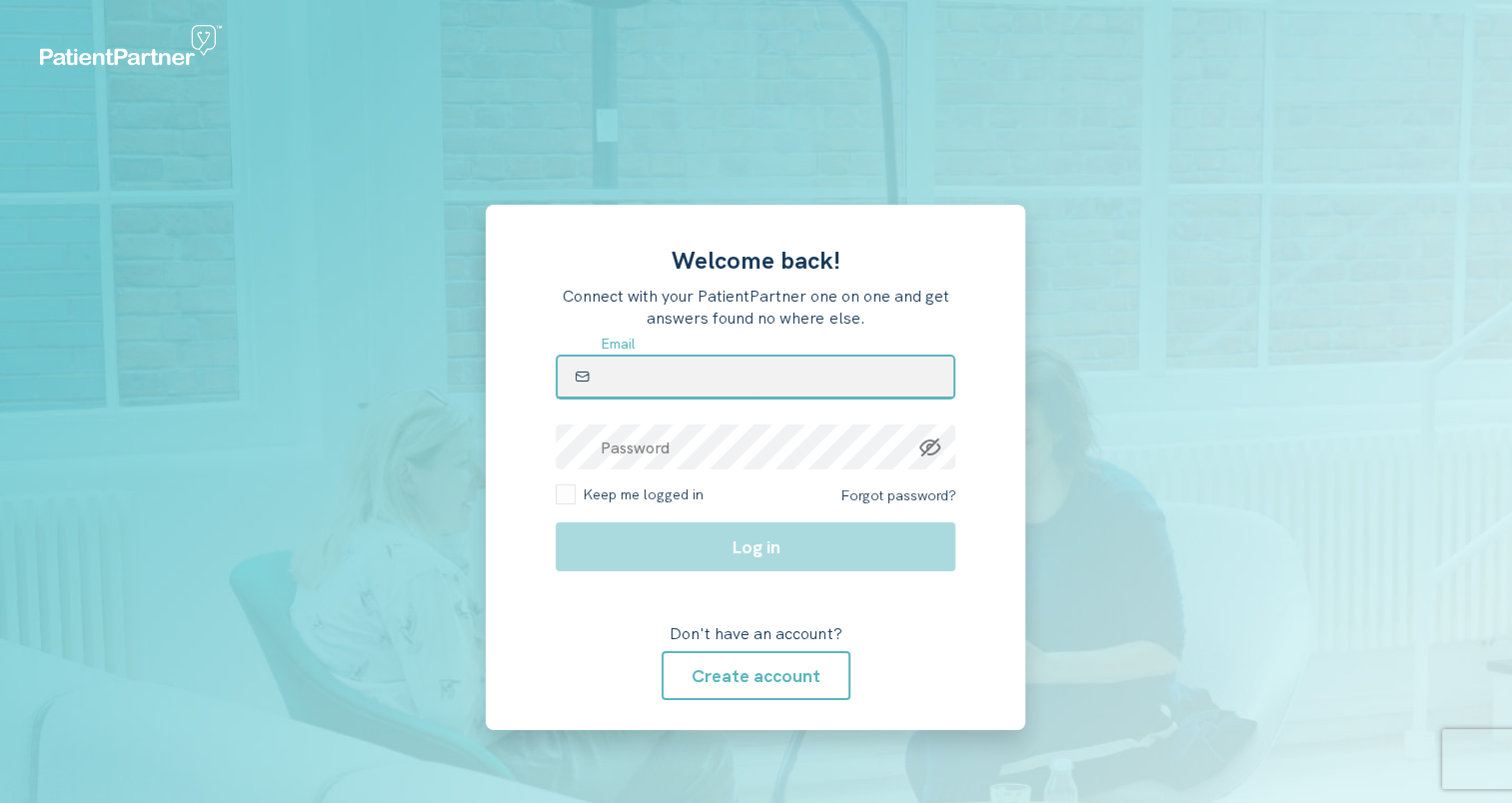 click at bounding box center (756, 377) 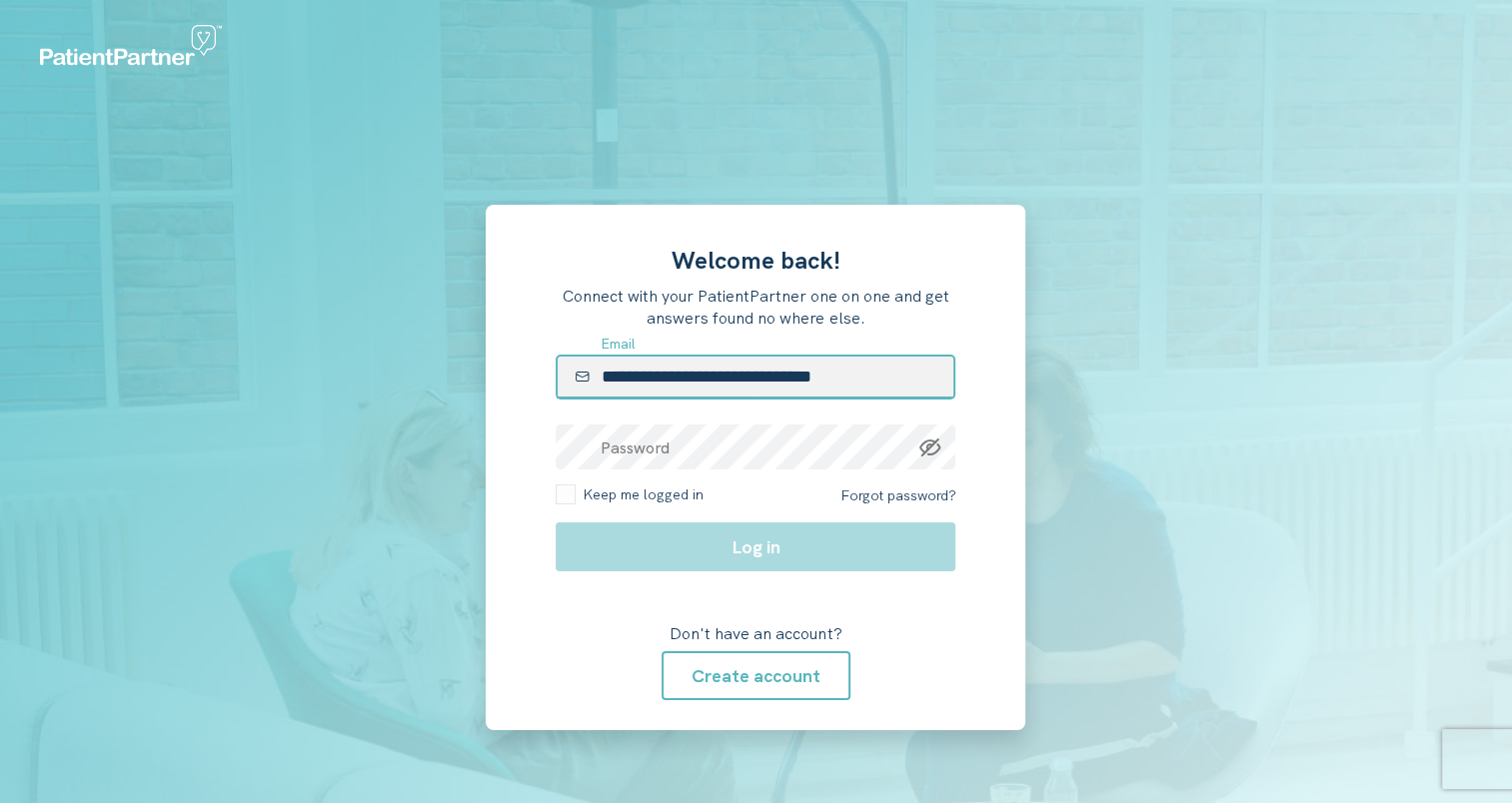 type on "**********" 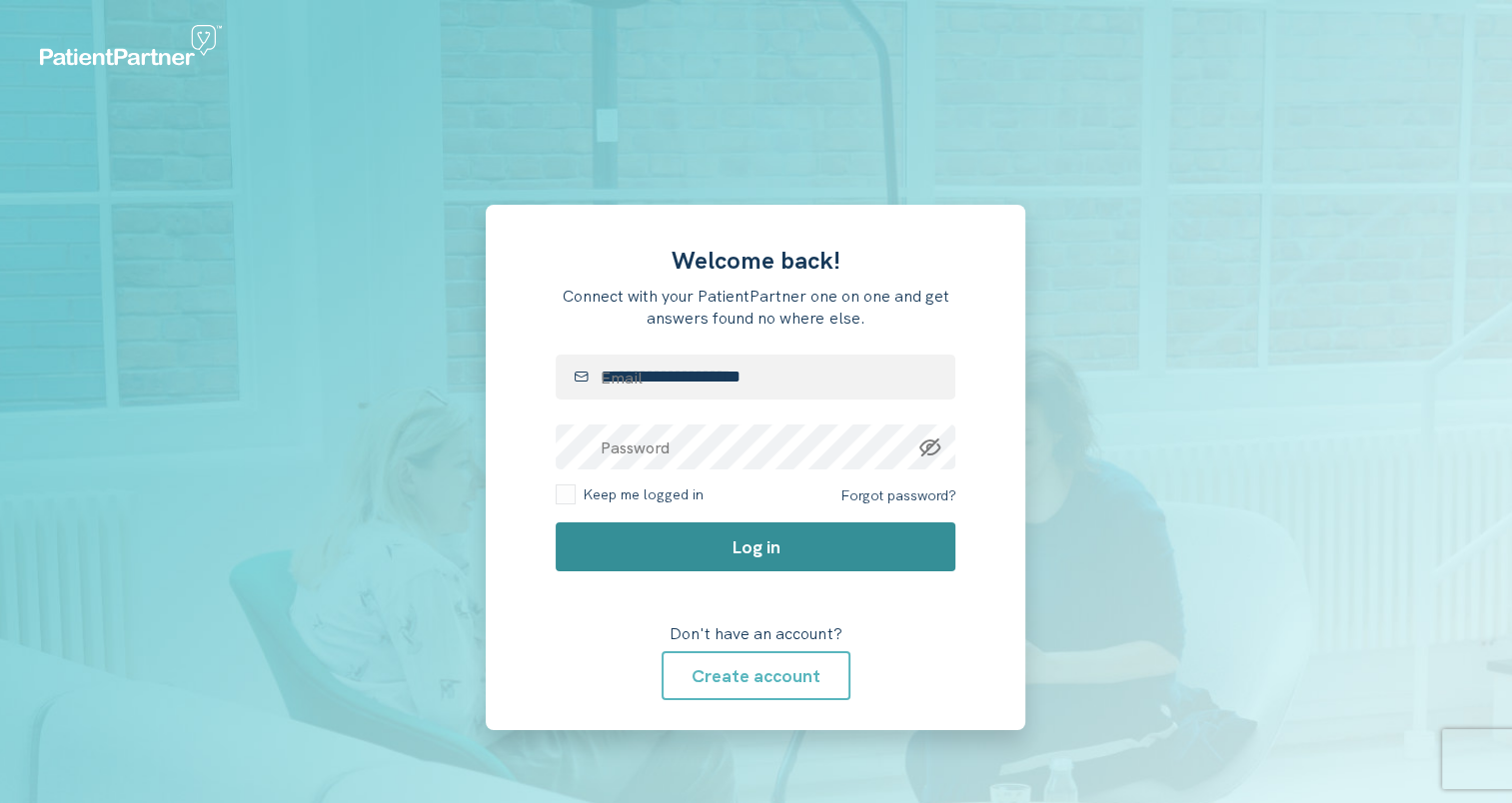 click on "Log in" 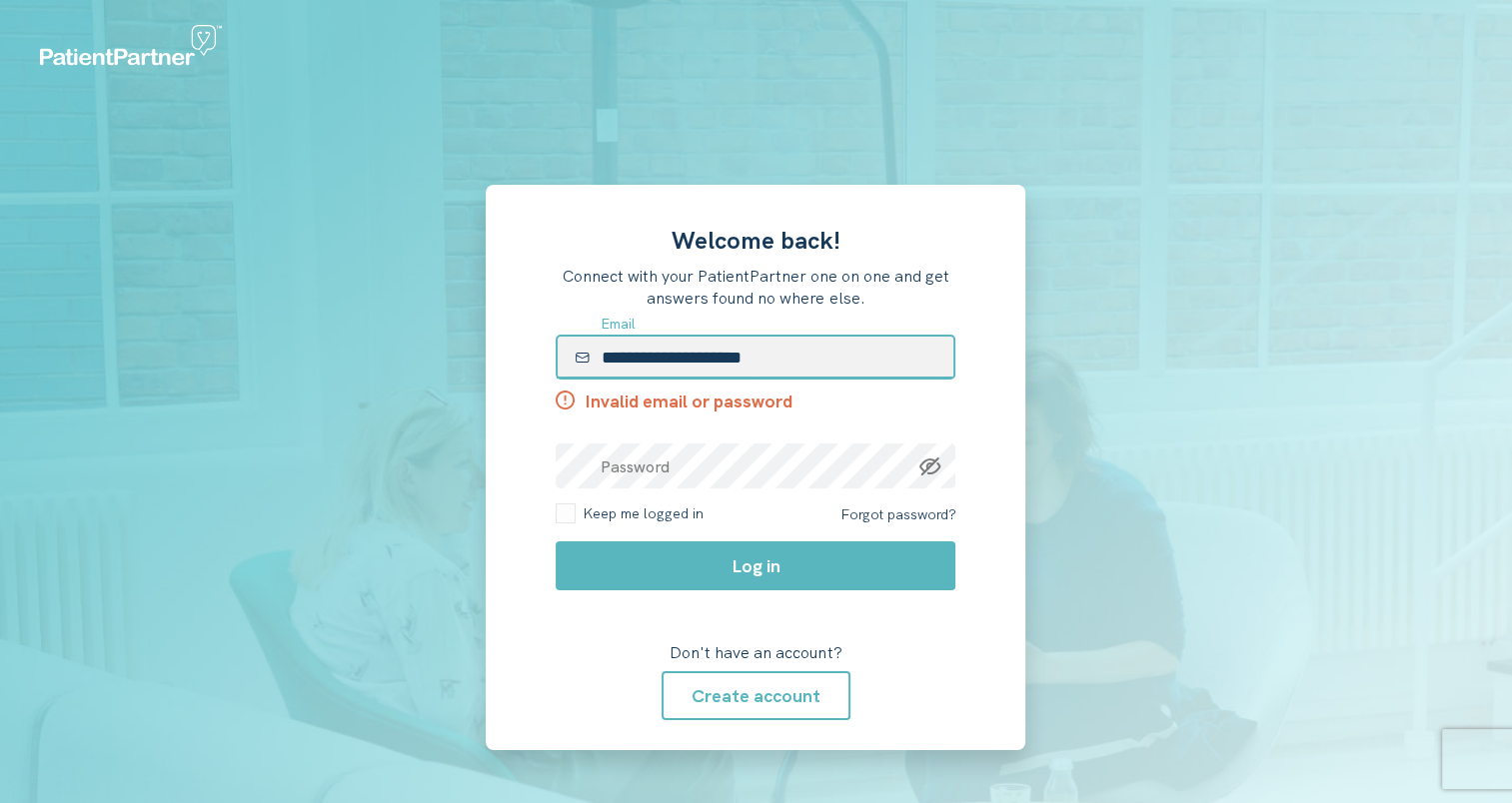 drag, startPoint x: 761, startPoint y: 363, endPoint x: 488, endPoint y: 364, distance: 273.00183 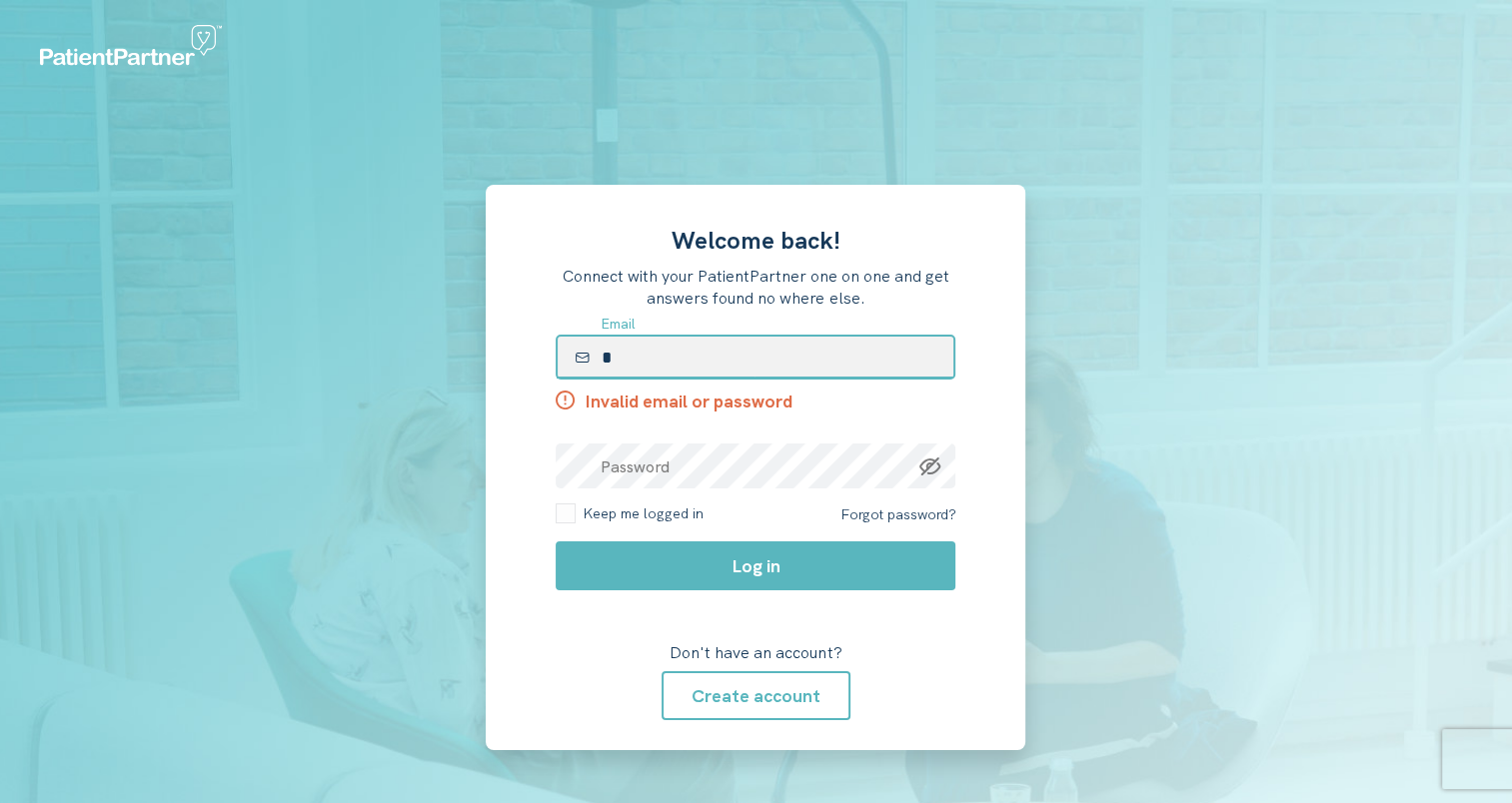 type on "**********" 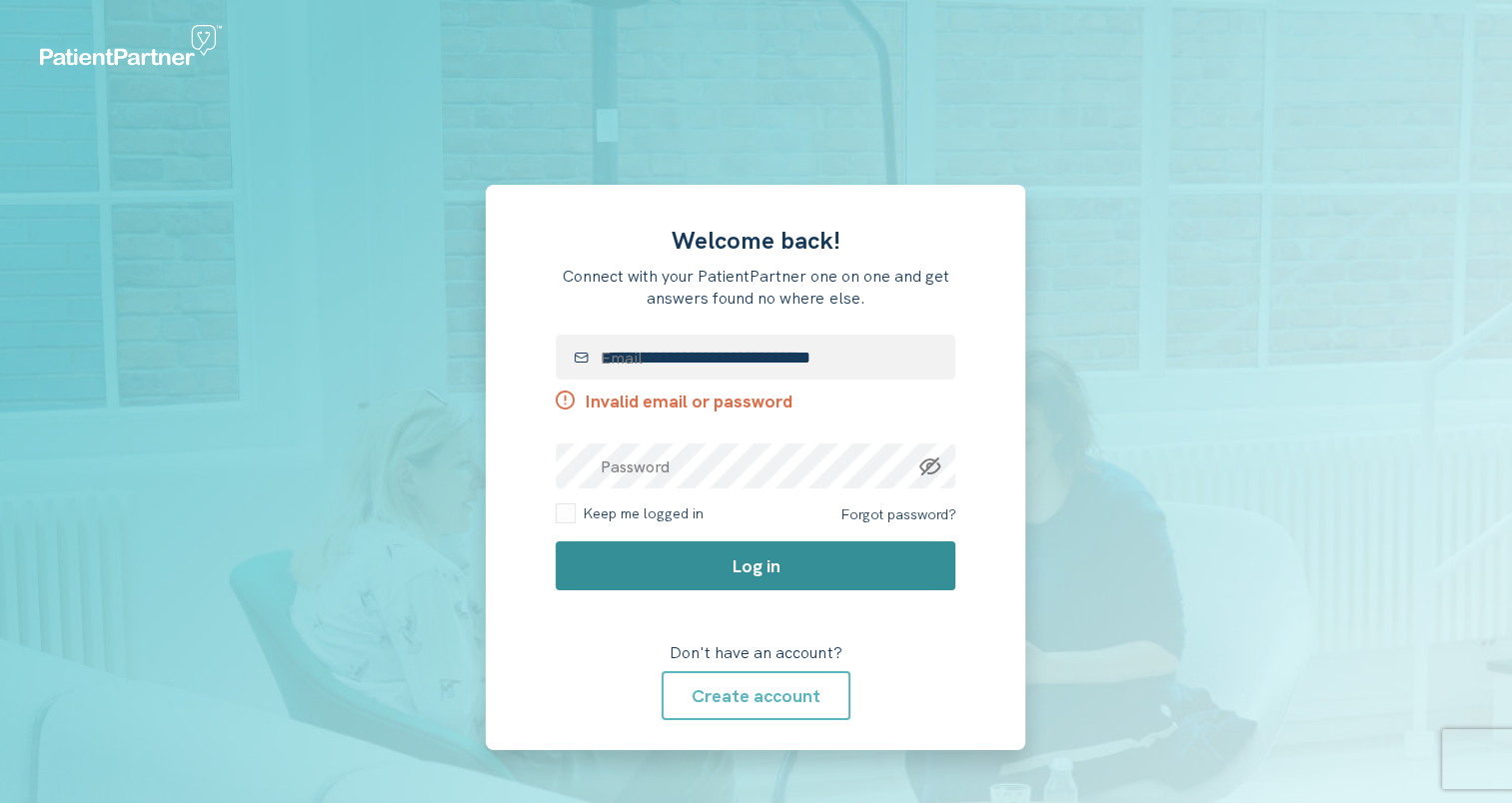 click on "Log in" at bounding box center (756, 565) 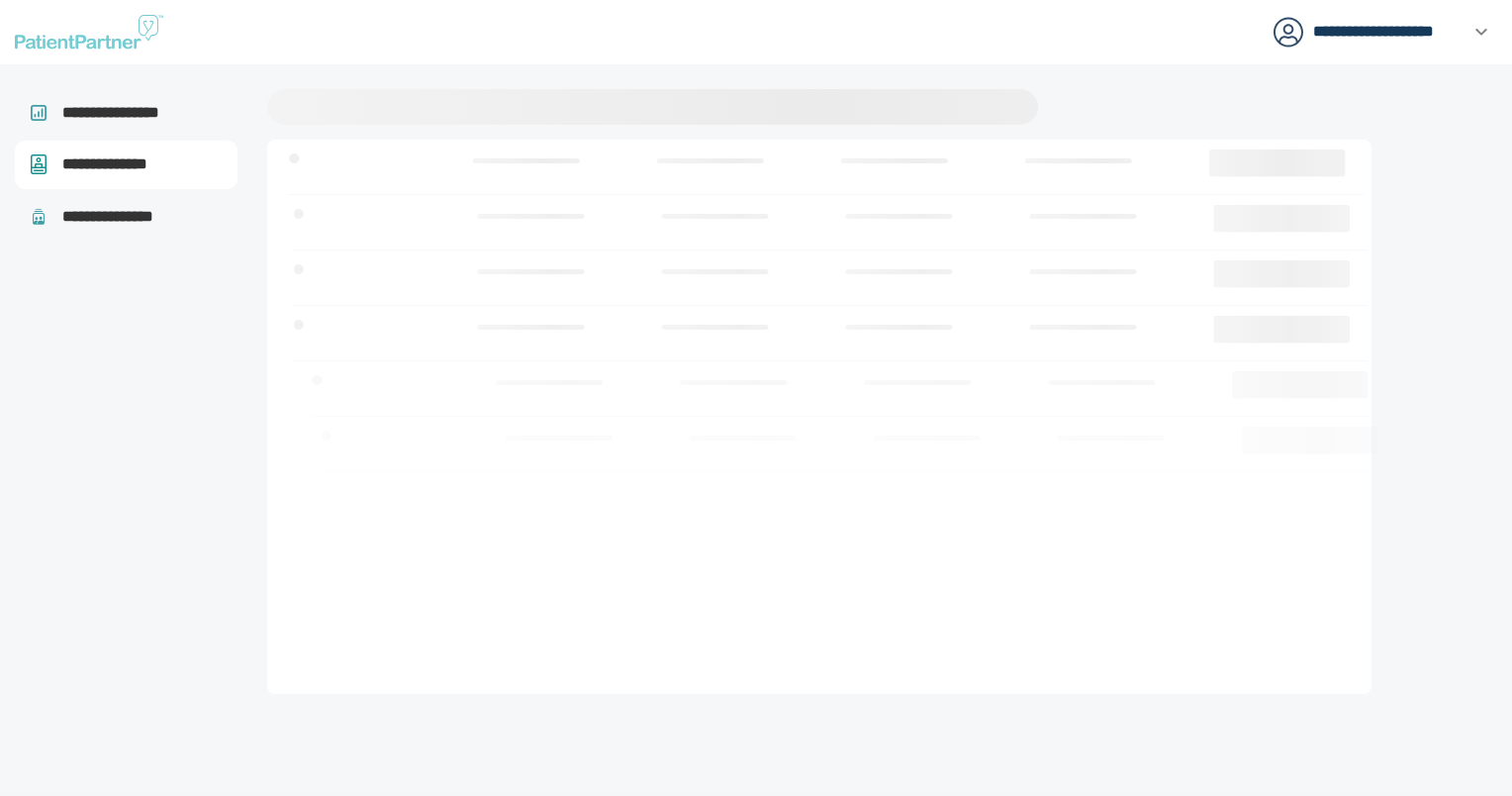 scroll, scrollTop: 0, scrollLeft: 0, axis: both 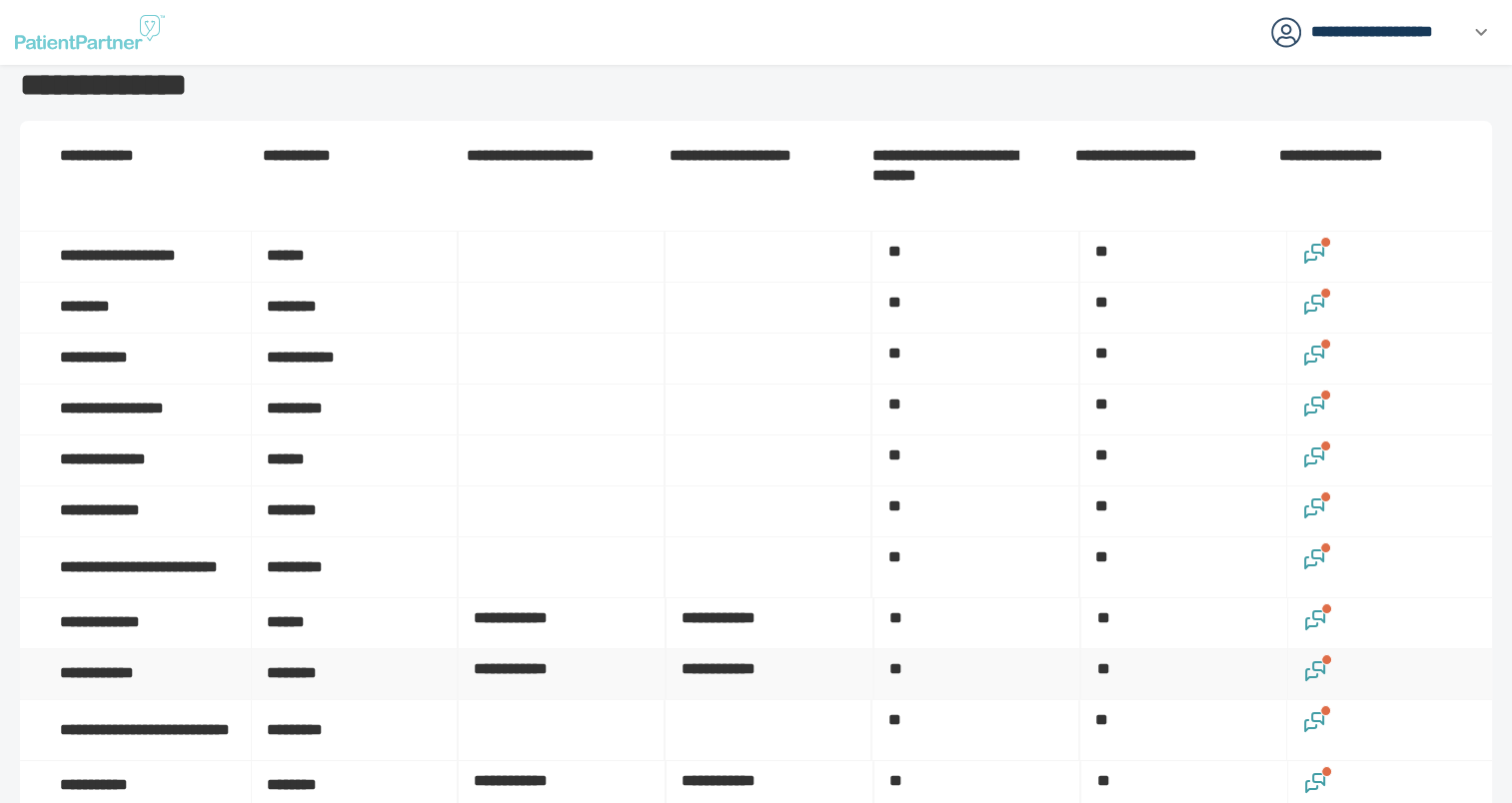 click 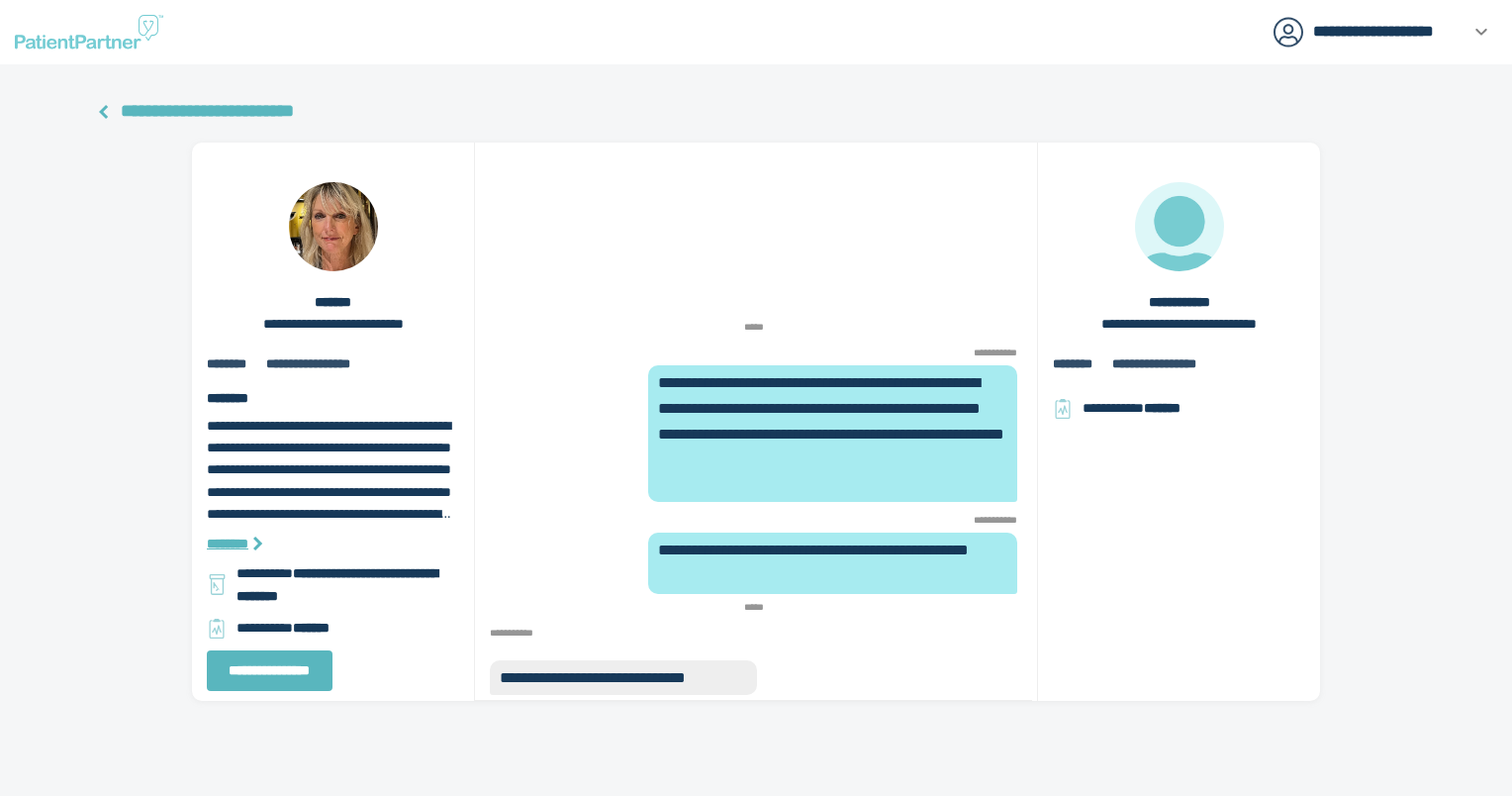 click on "**********" at bounding box center (207, 111) 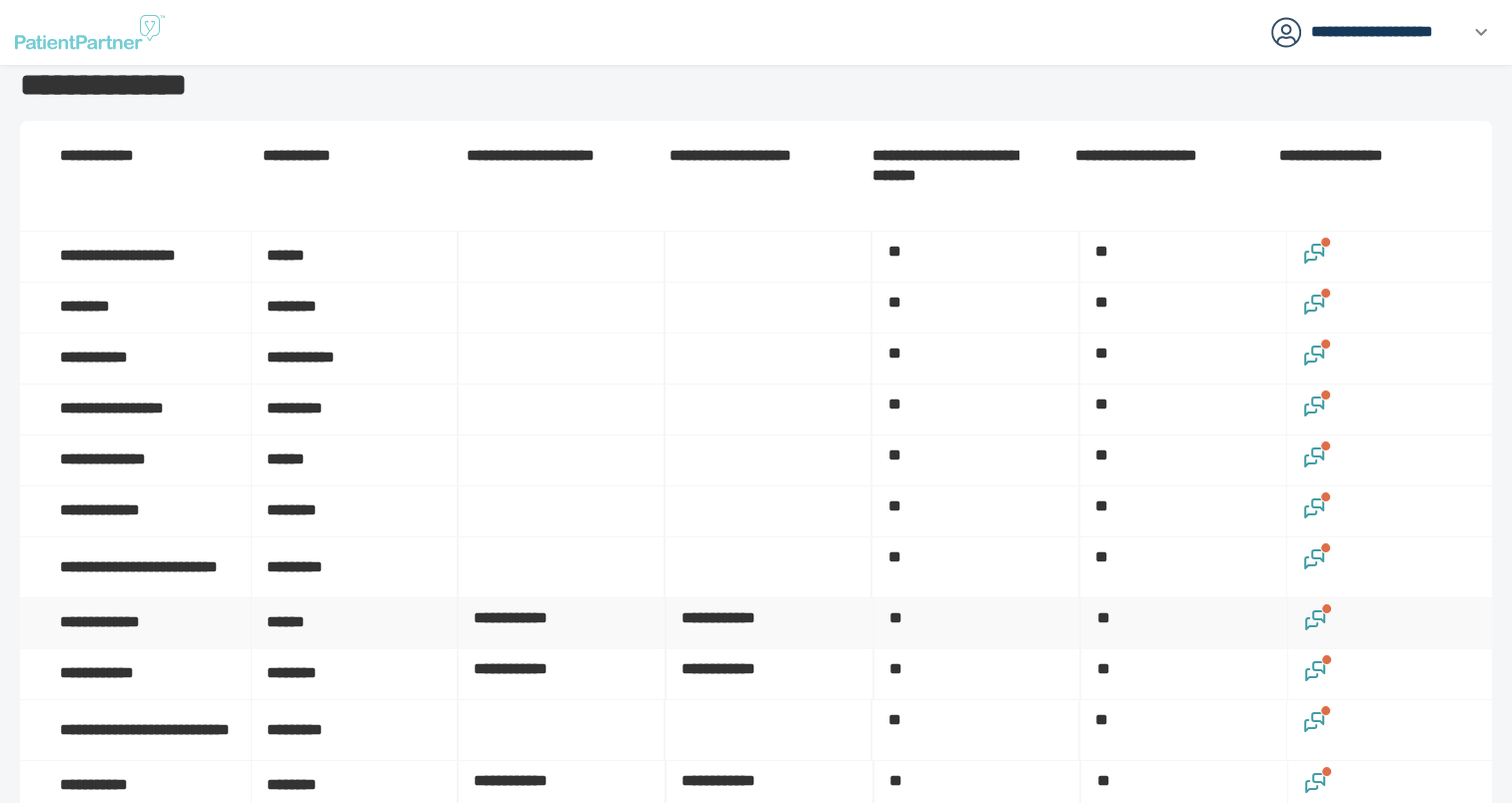 click at bounding box center [1390, 623] 